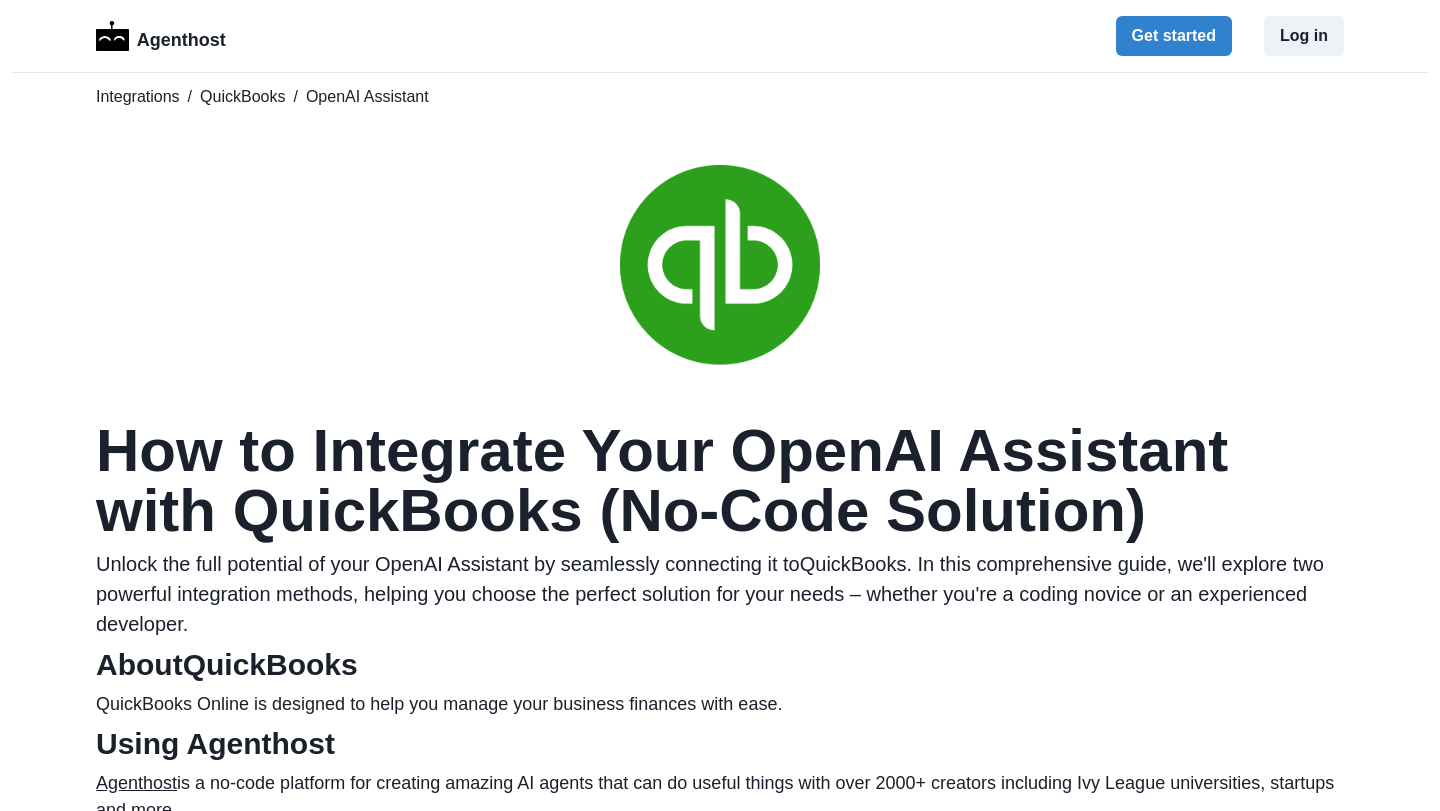 scroll, scrollTop: 0, scrollLeft: 0, axis: both 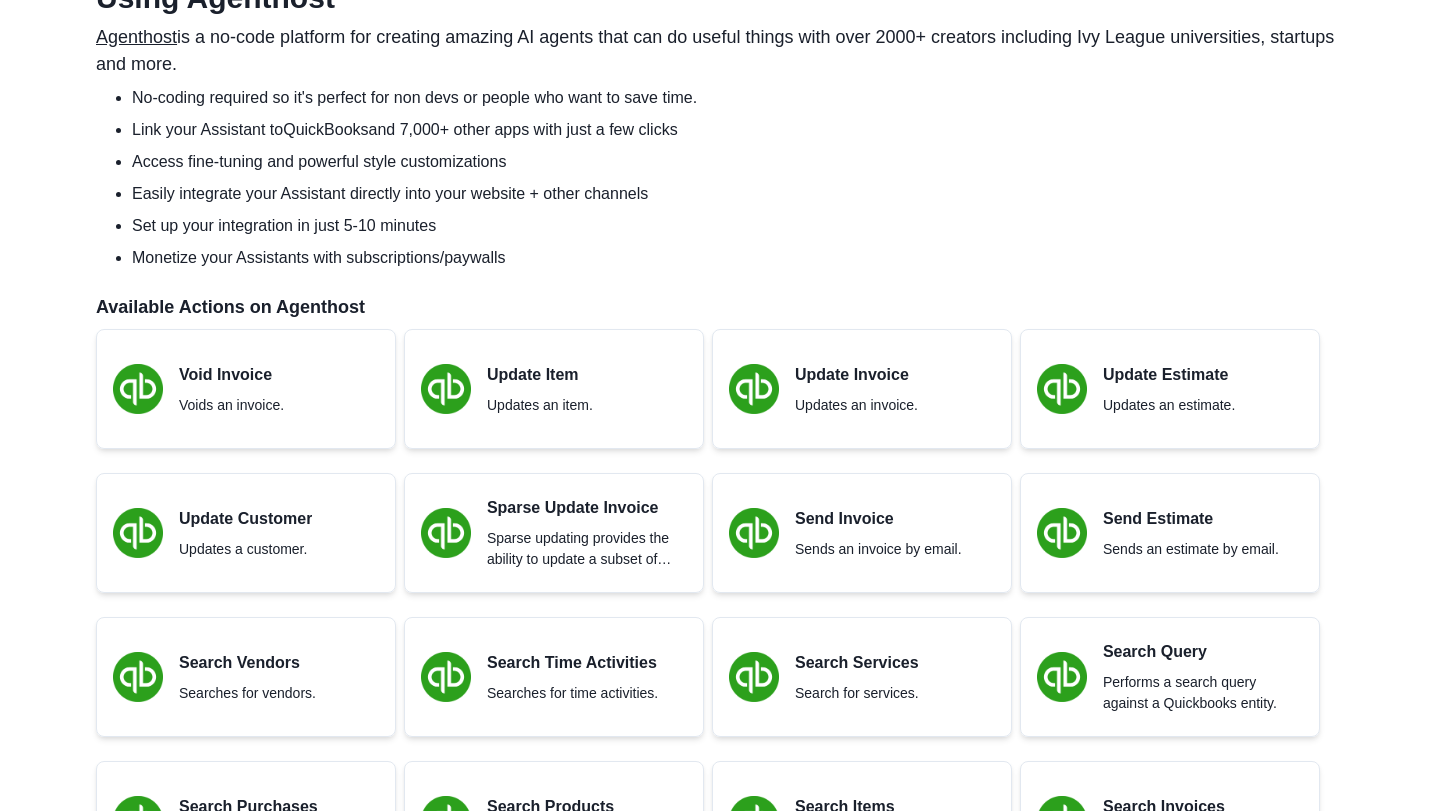 click on "Void Invoice" at bounding box center (231, 375) 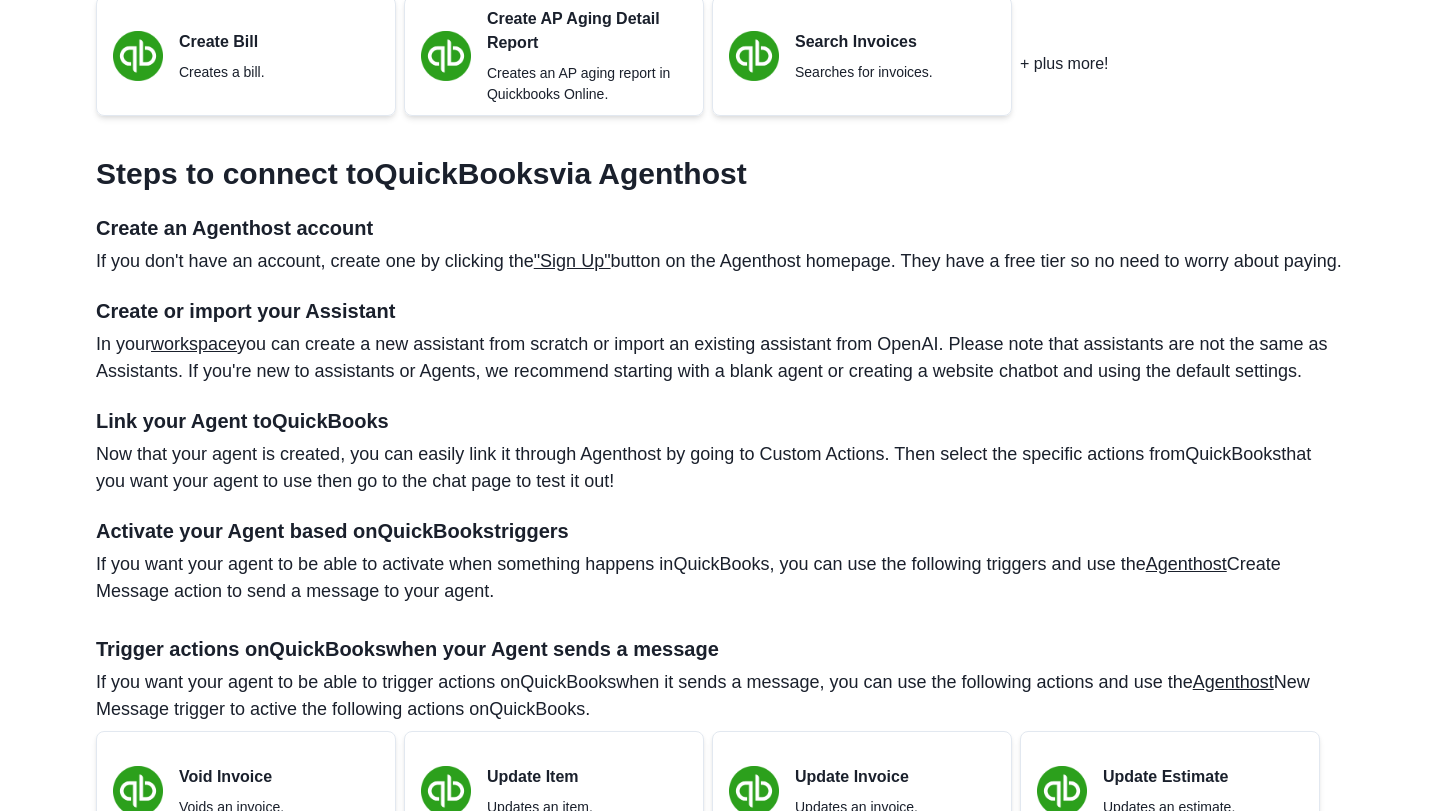 scroll, scrollTop: 2387, scrollLeft: 0, axis: vertical 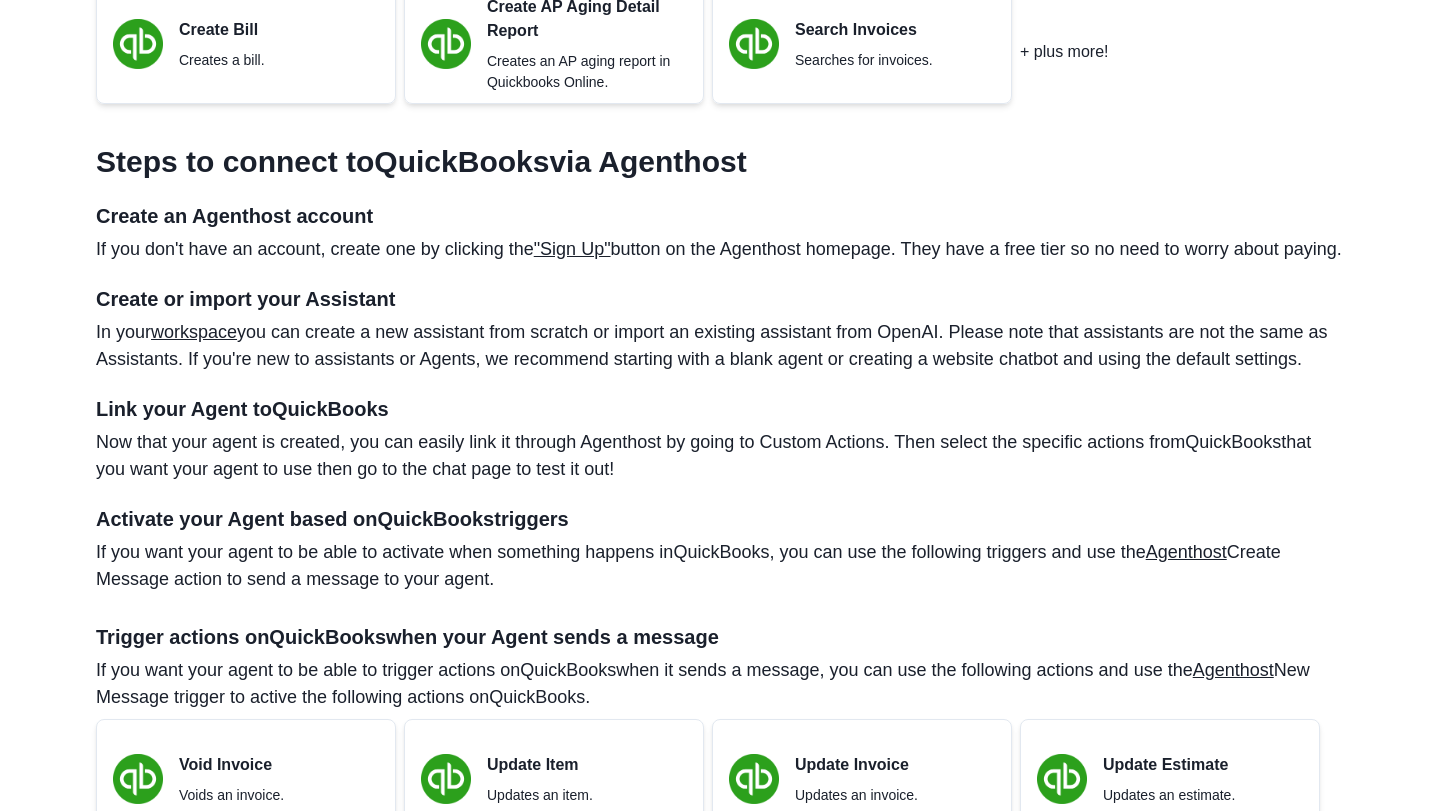click on ""Sign Up"" at bounding box center [572, 249] 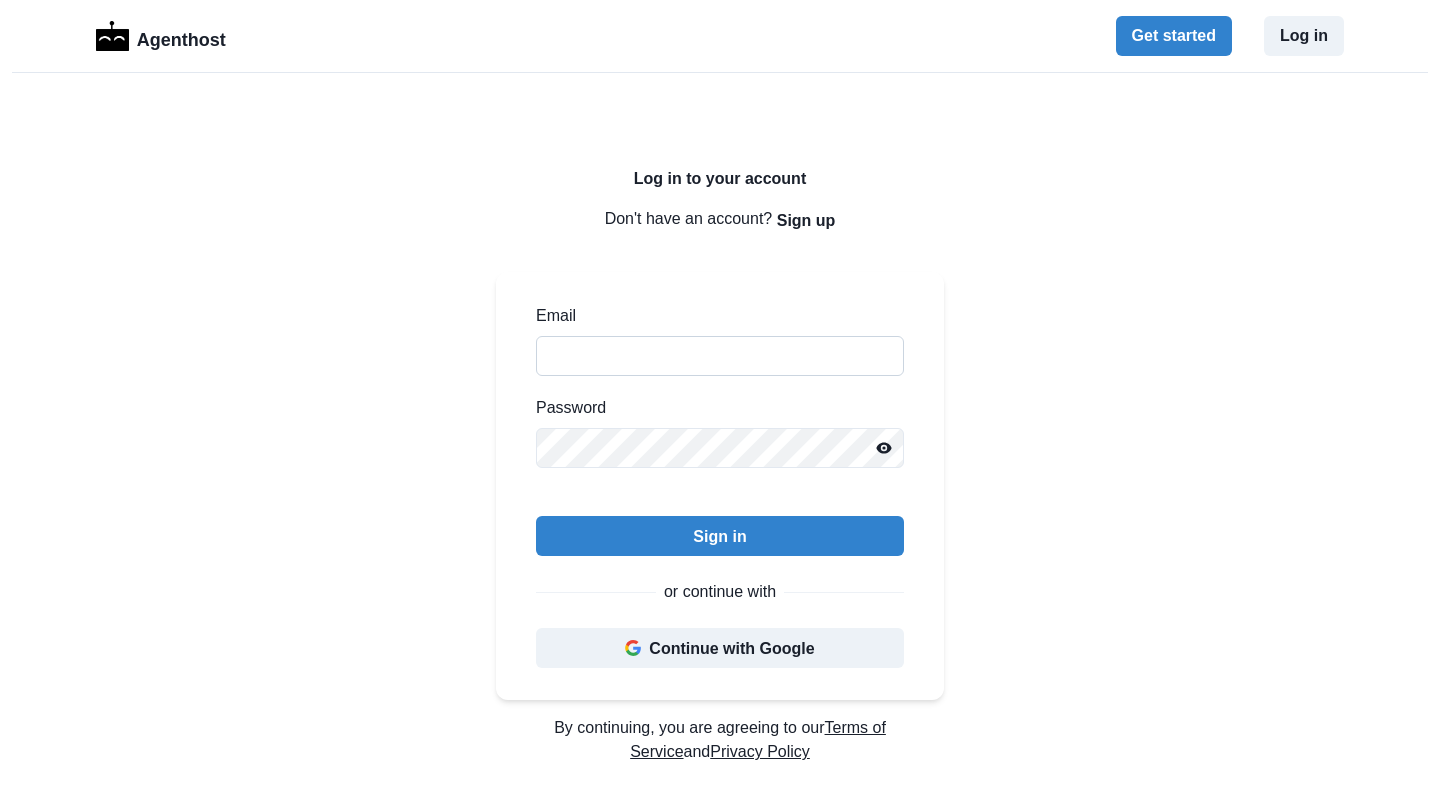 scroll, scrollTop: 0, scrollLeft: 0, axis: both 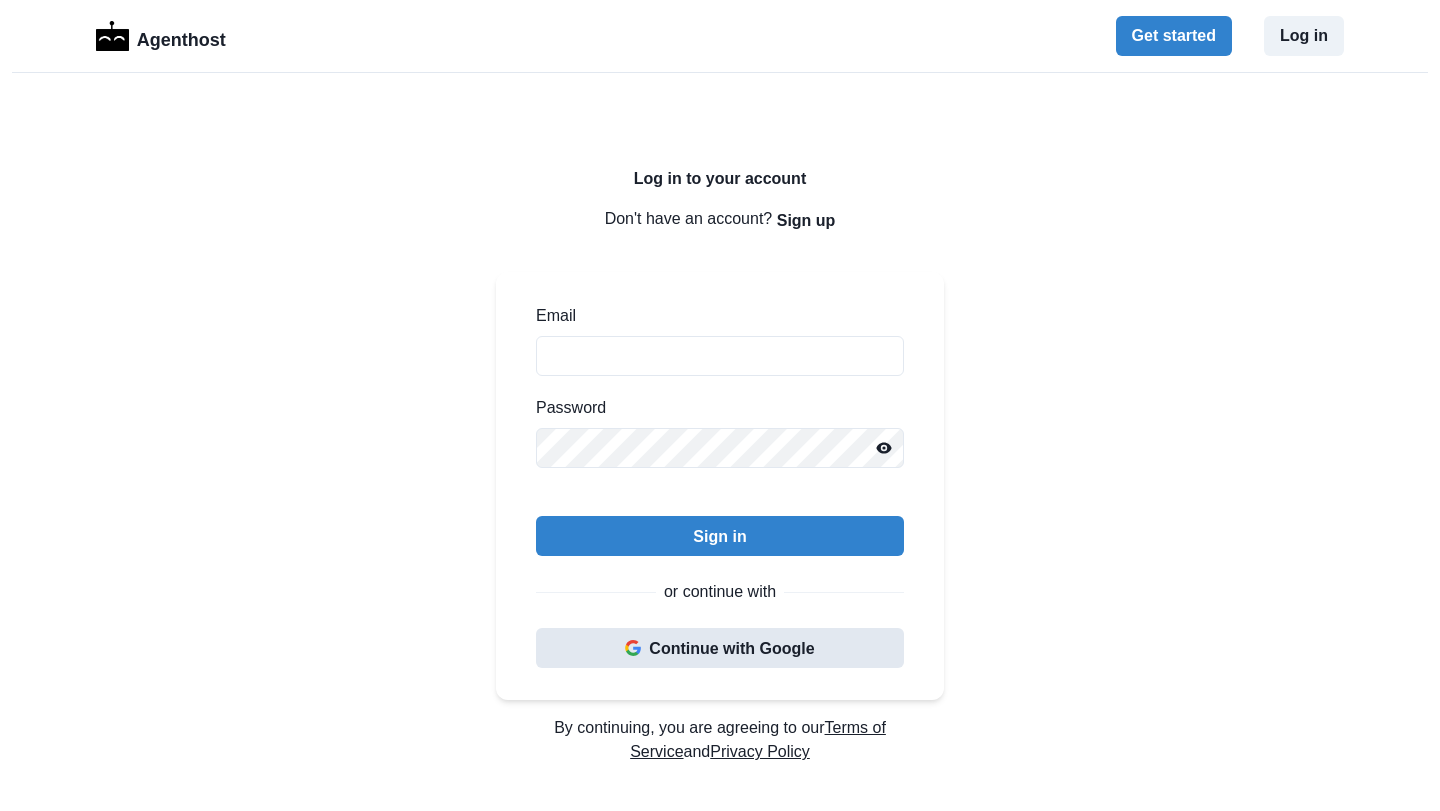 click on "Continue with Google" at bounding box center [720, 648] 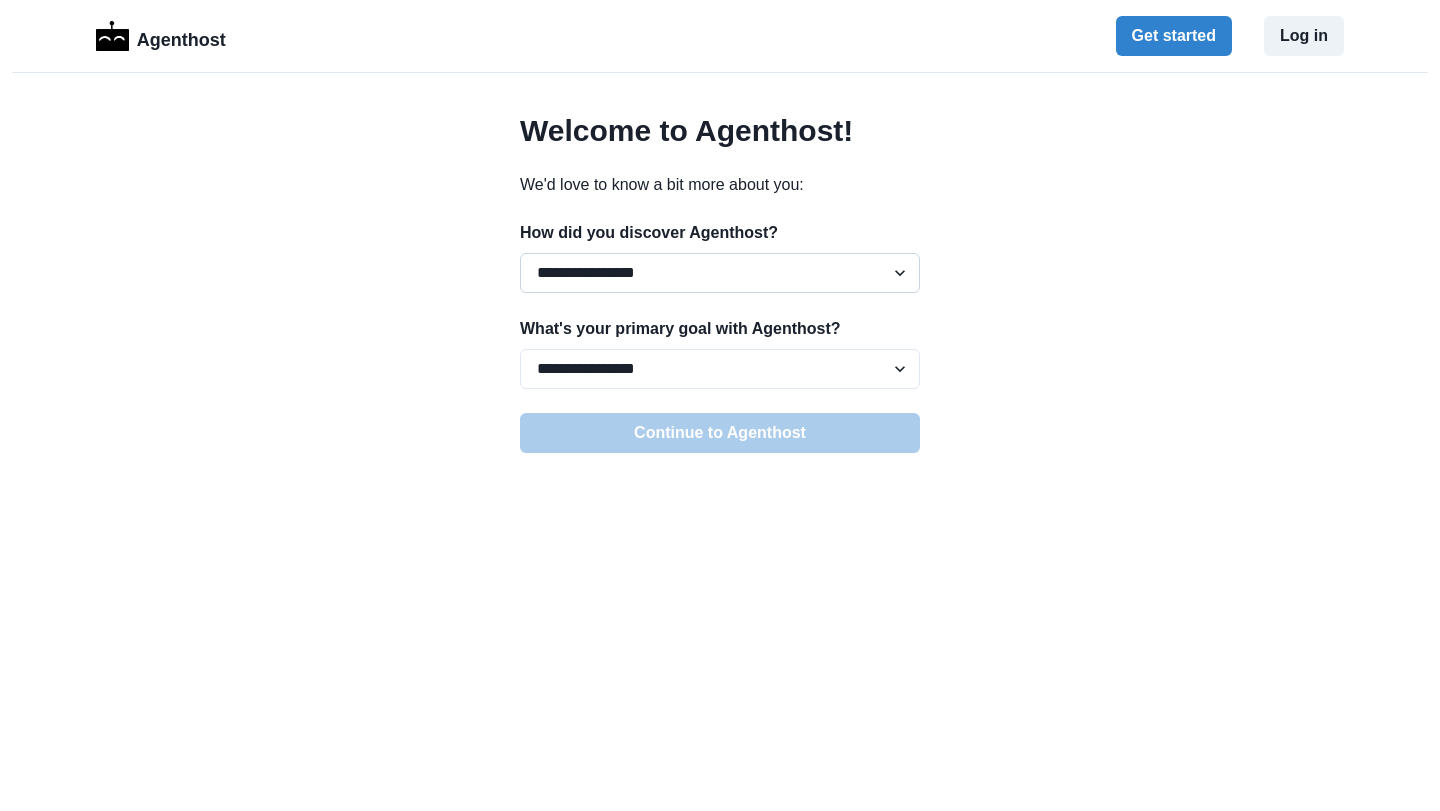 click on "**********" at bounding box center (720, 273) 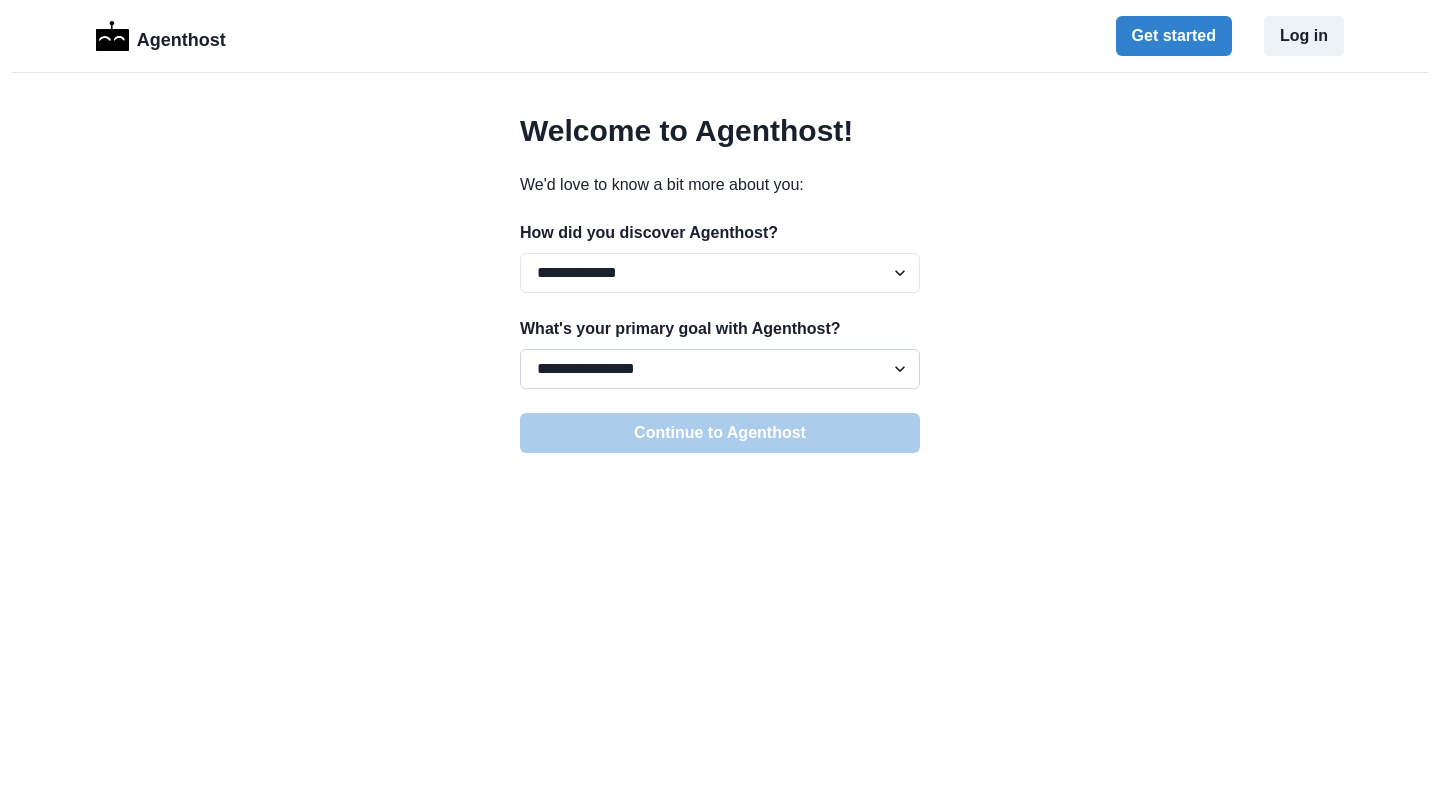 click on "**********" at bounding box center (720, 369) 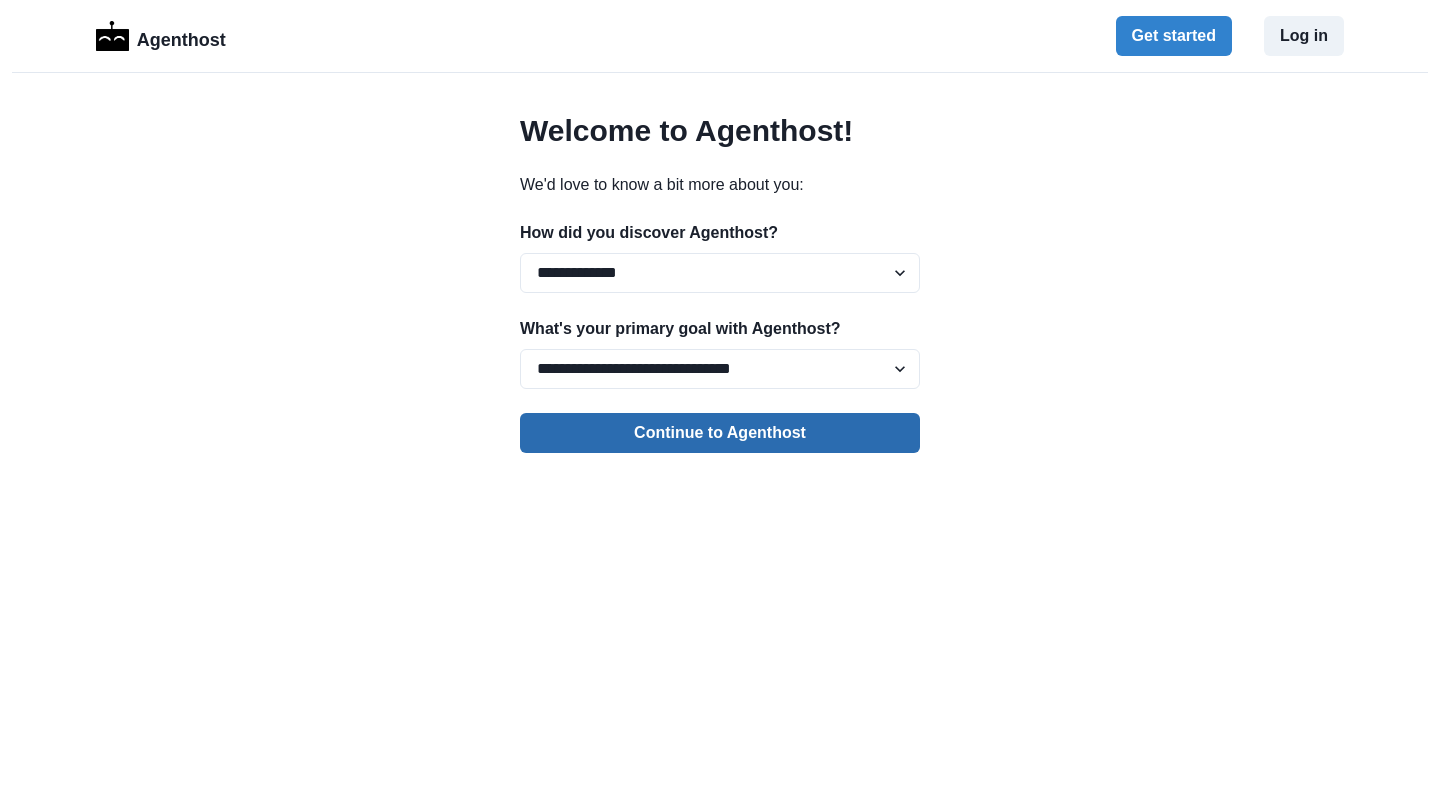 click on "Continue to Agenthost" at bounding box center [720, 433] 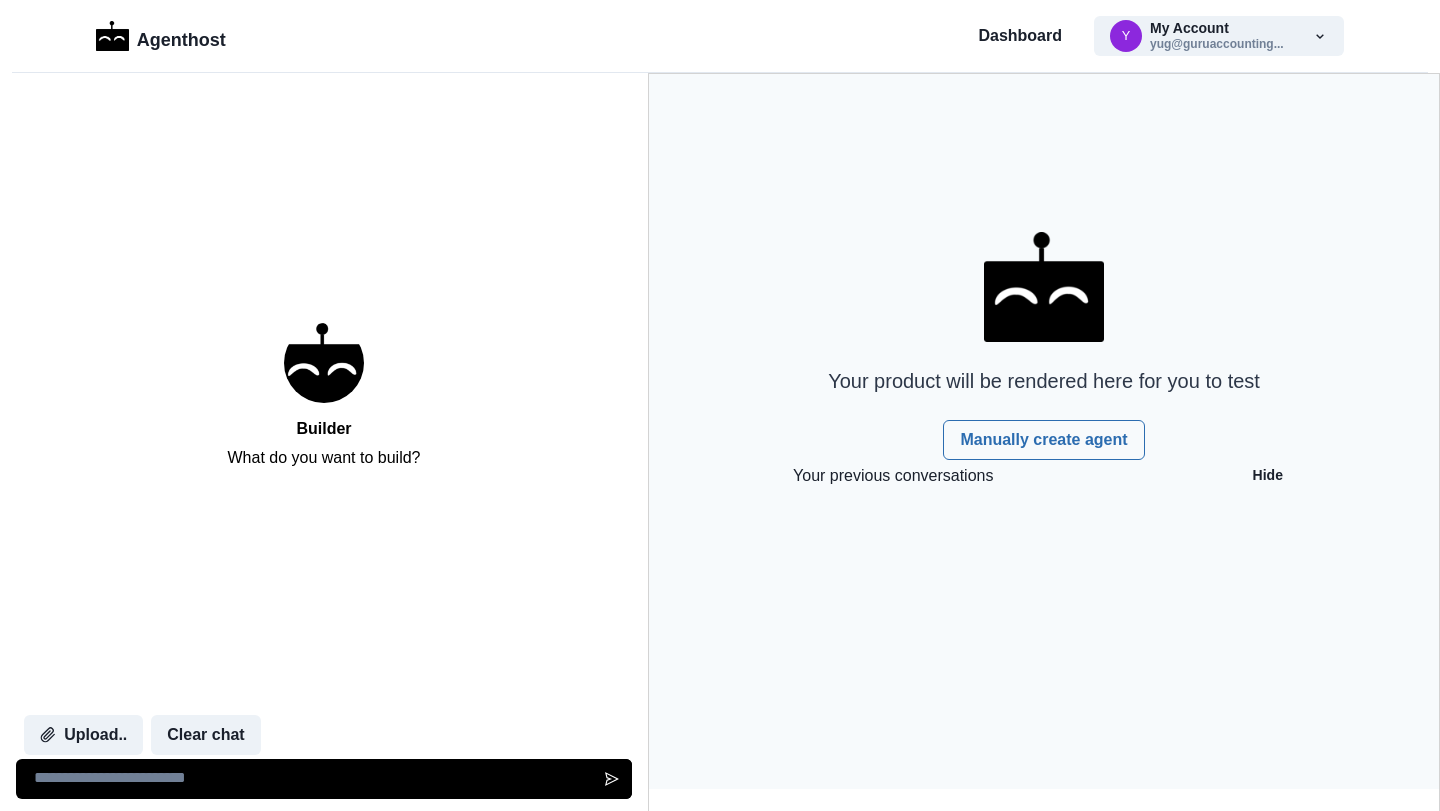 scroll, scrollTop: 0, scrollLeft: 0, axis: both 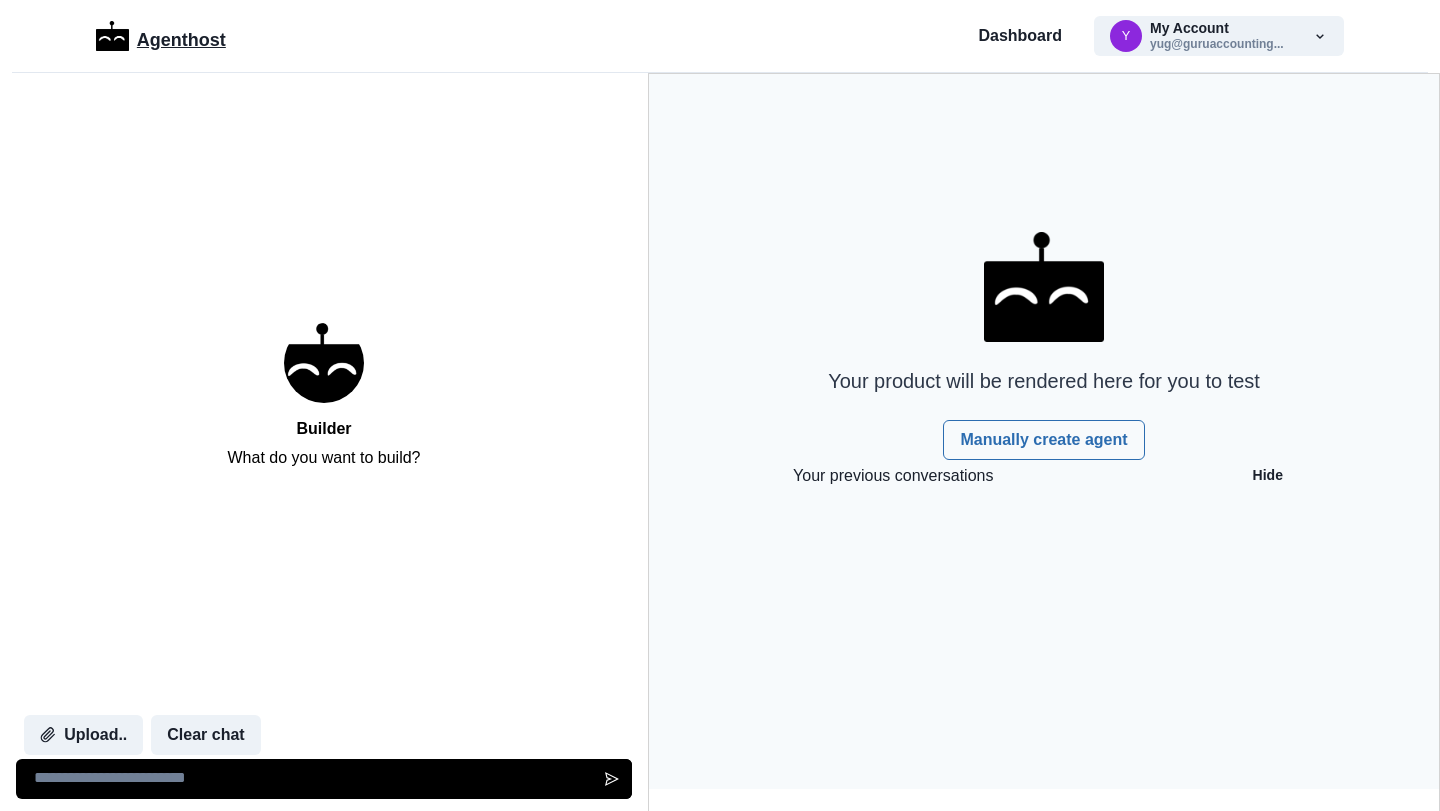 click at bounding box center [112, 36] 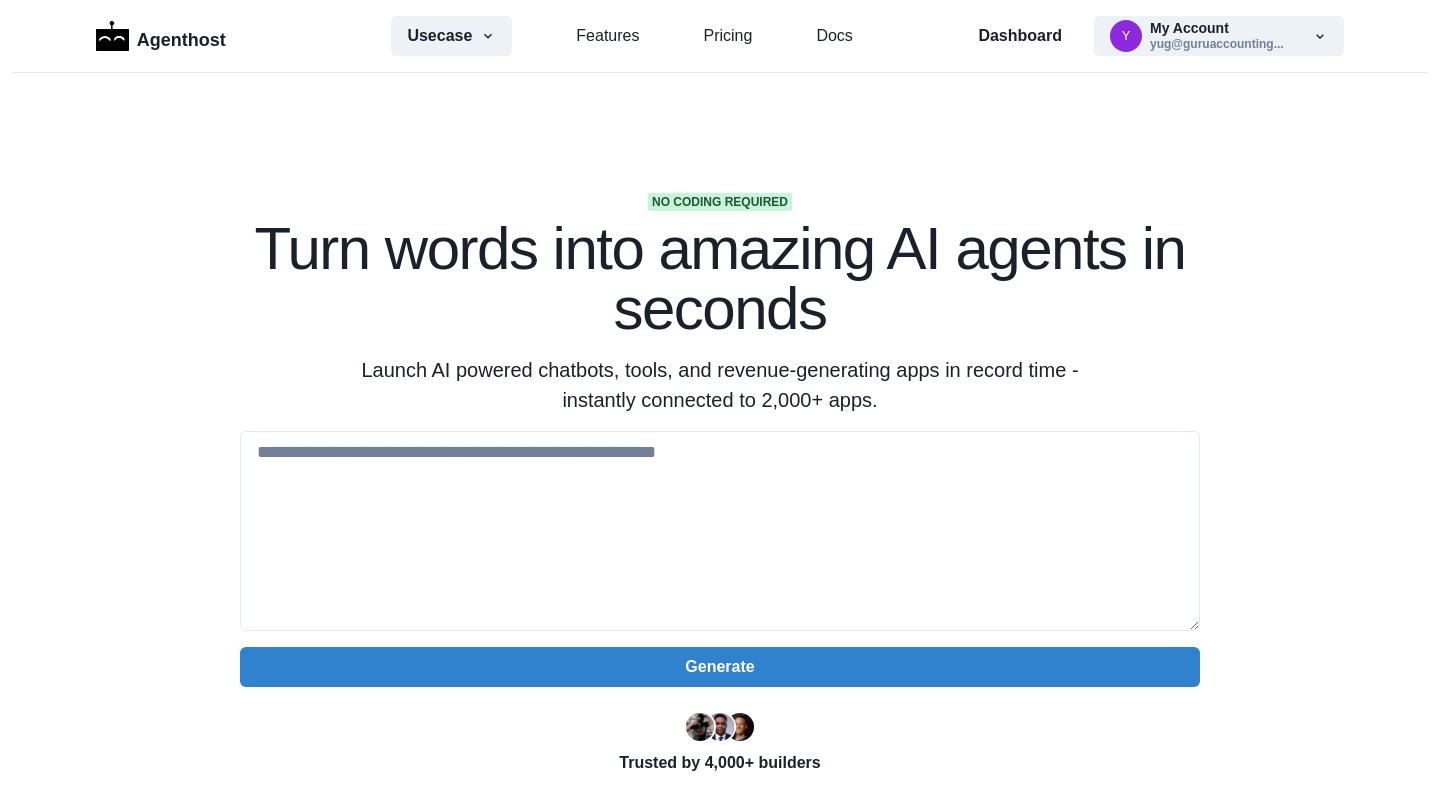 scroll, scrollTop: 0, scrollLeft: 0, axis: both 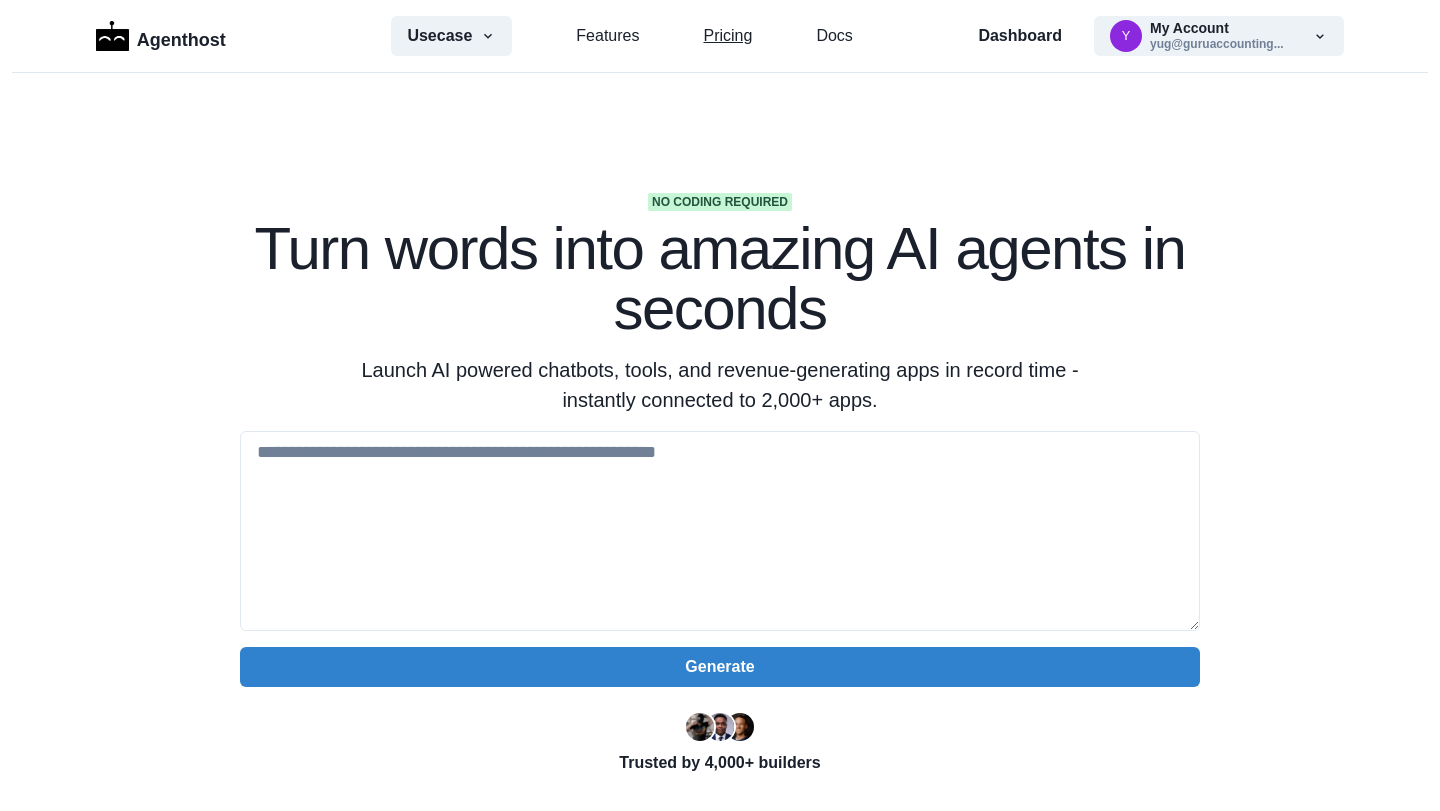 click on "Pricing" at bounding box center (727, 36) 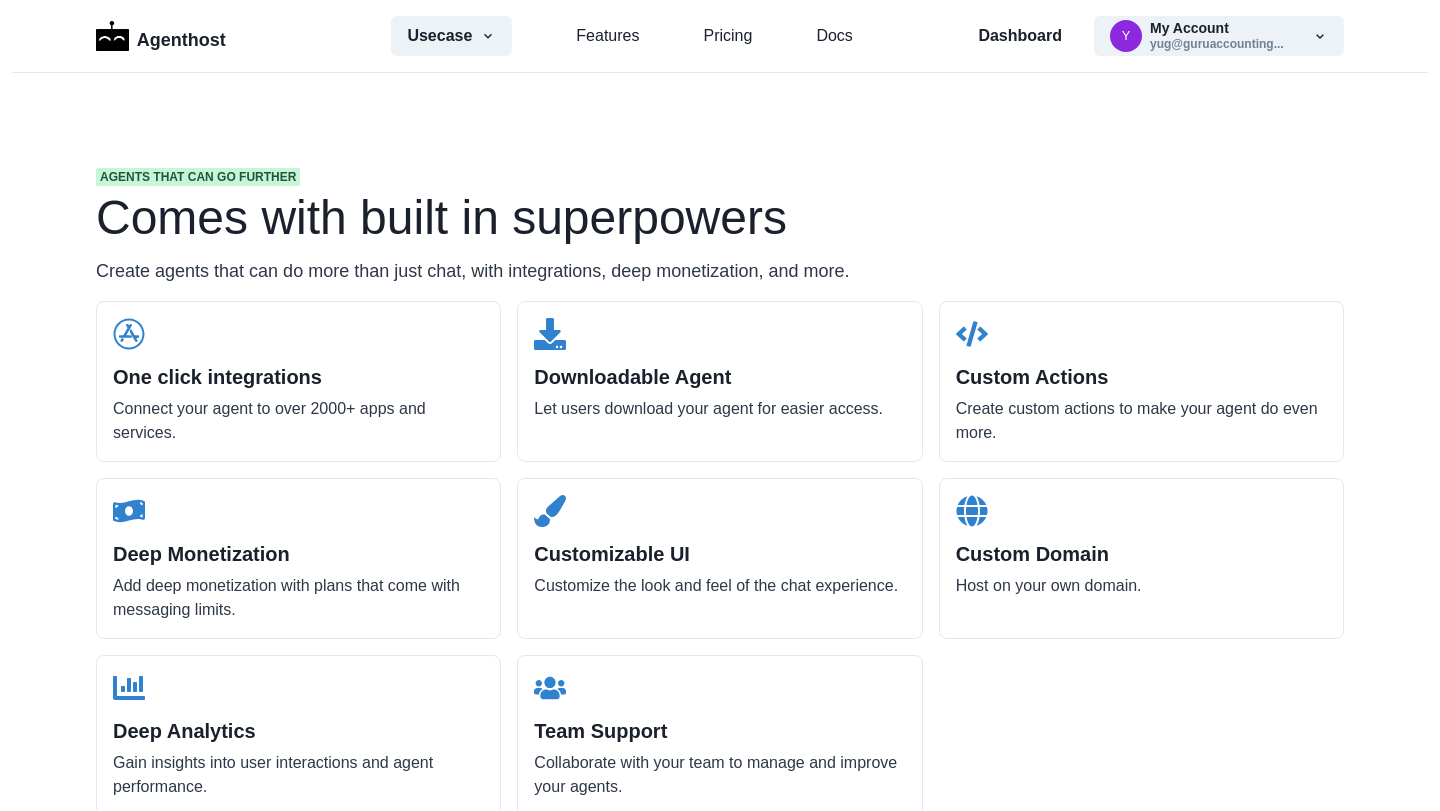 scroll, scrollTop: 1906, scrollLeft: 0, axis: vertical 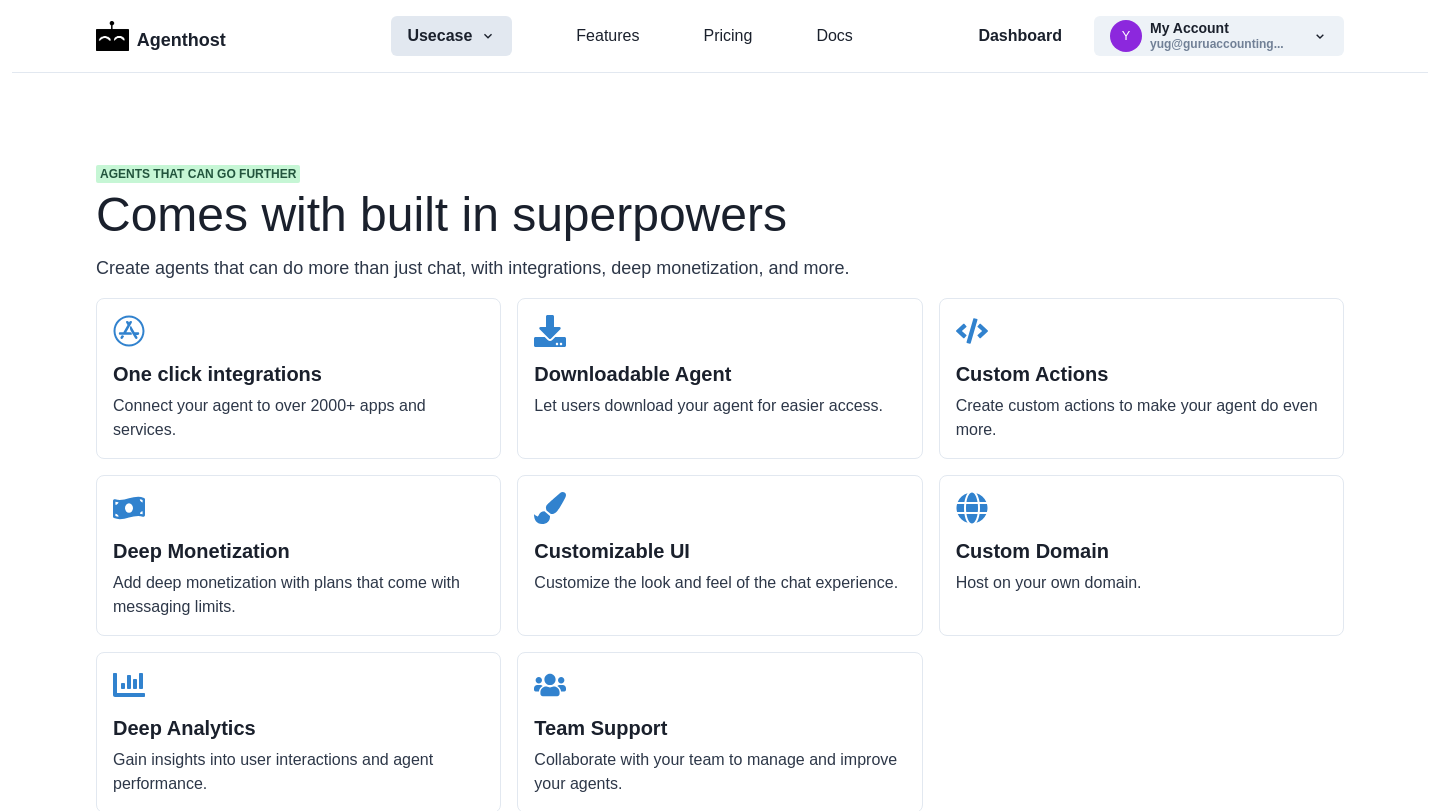 click on "Usecase" at bounding box center [451, 36] 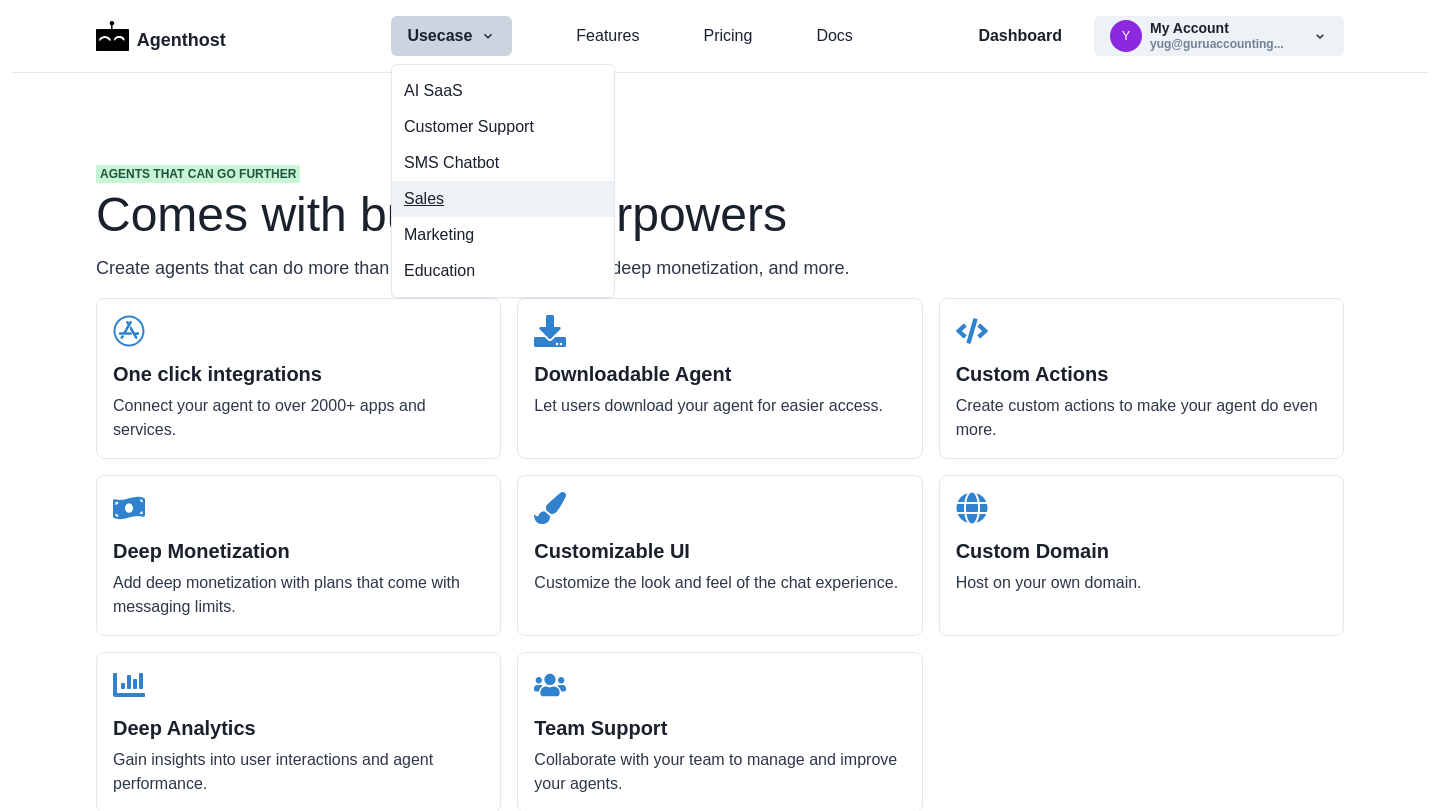 click on "Sales" at bounding box center [503, 199] 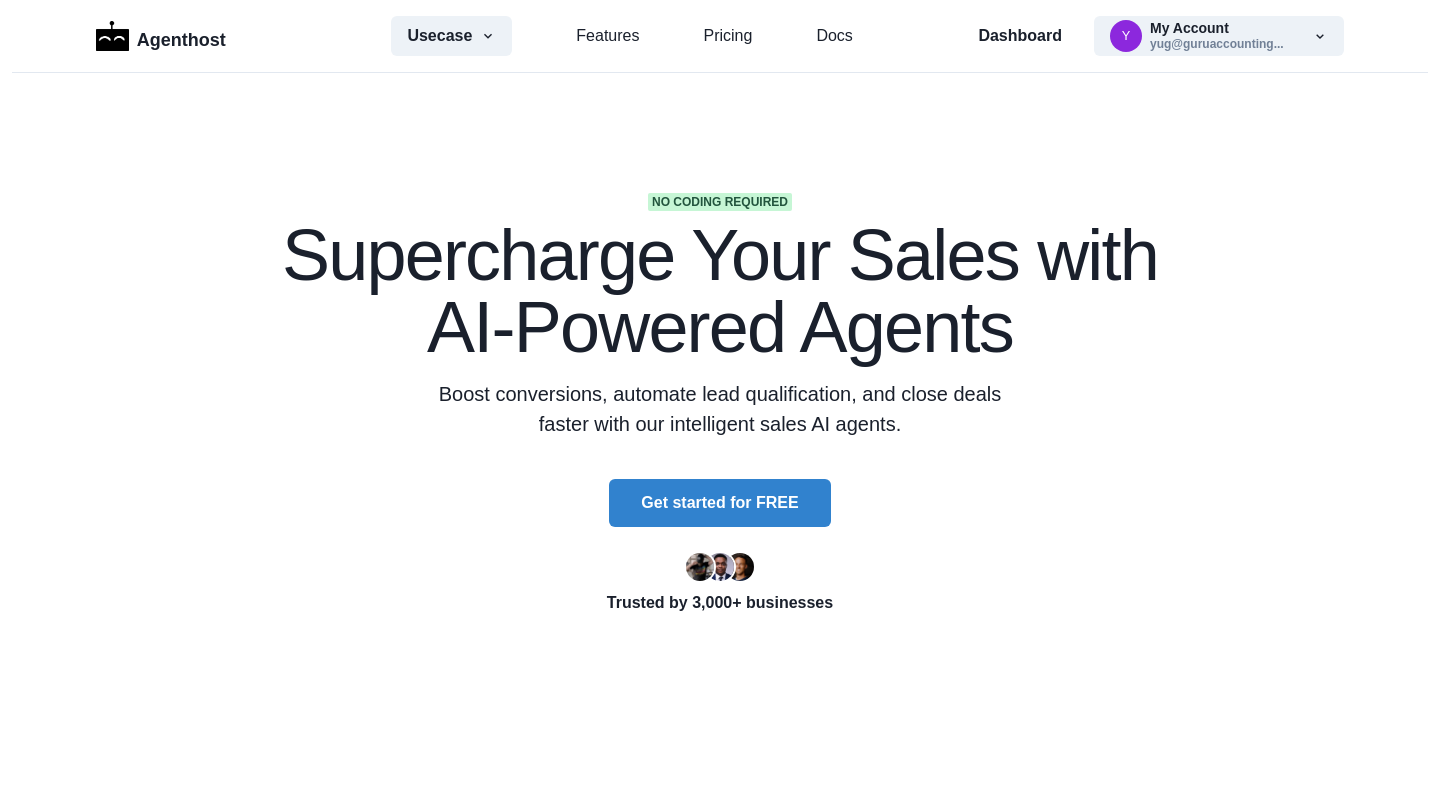 scroll, scrollTop: 0, scrollLeft: 0, axis: both 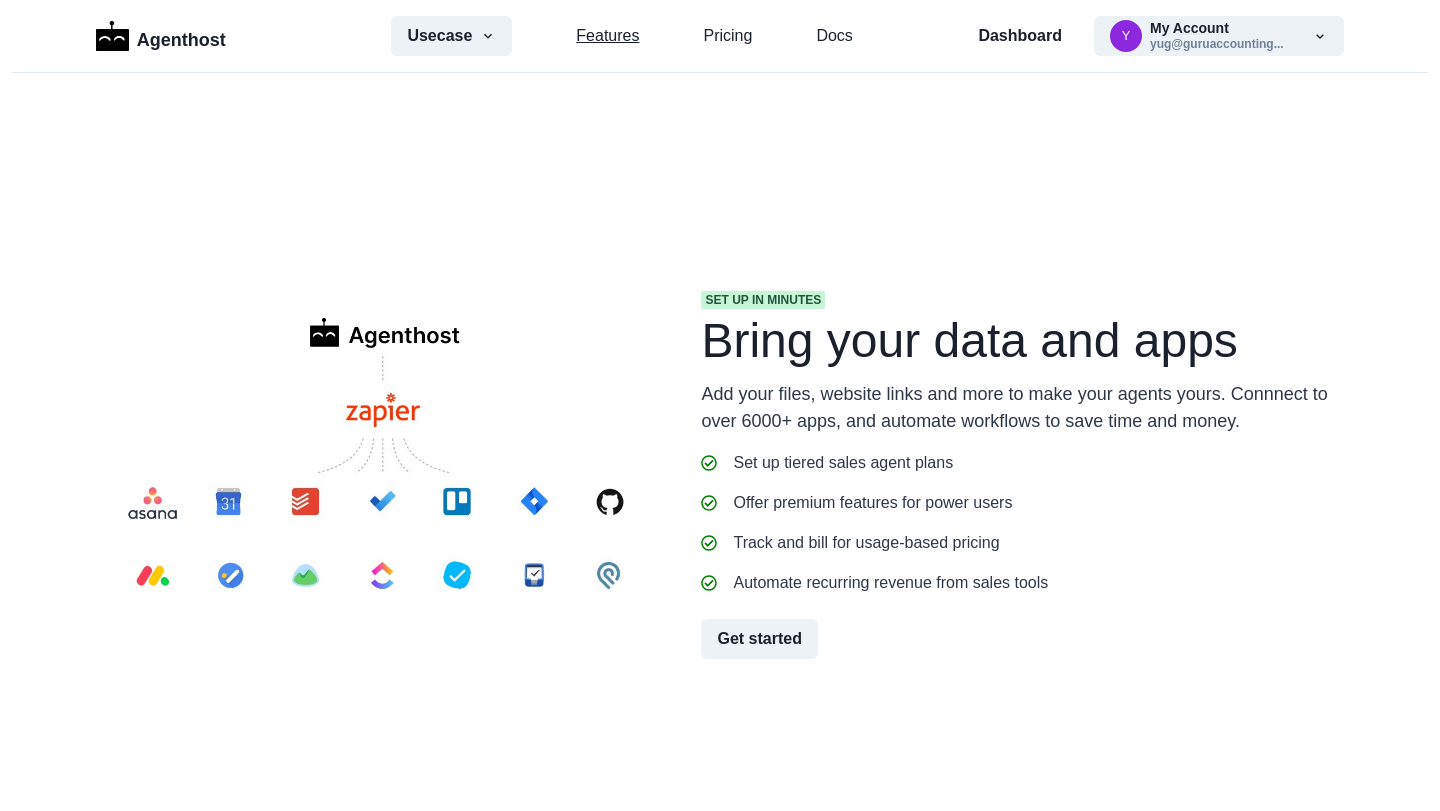 click on "Features" at bounding box center [607, 36] 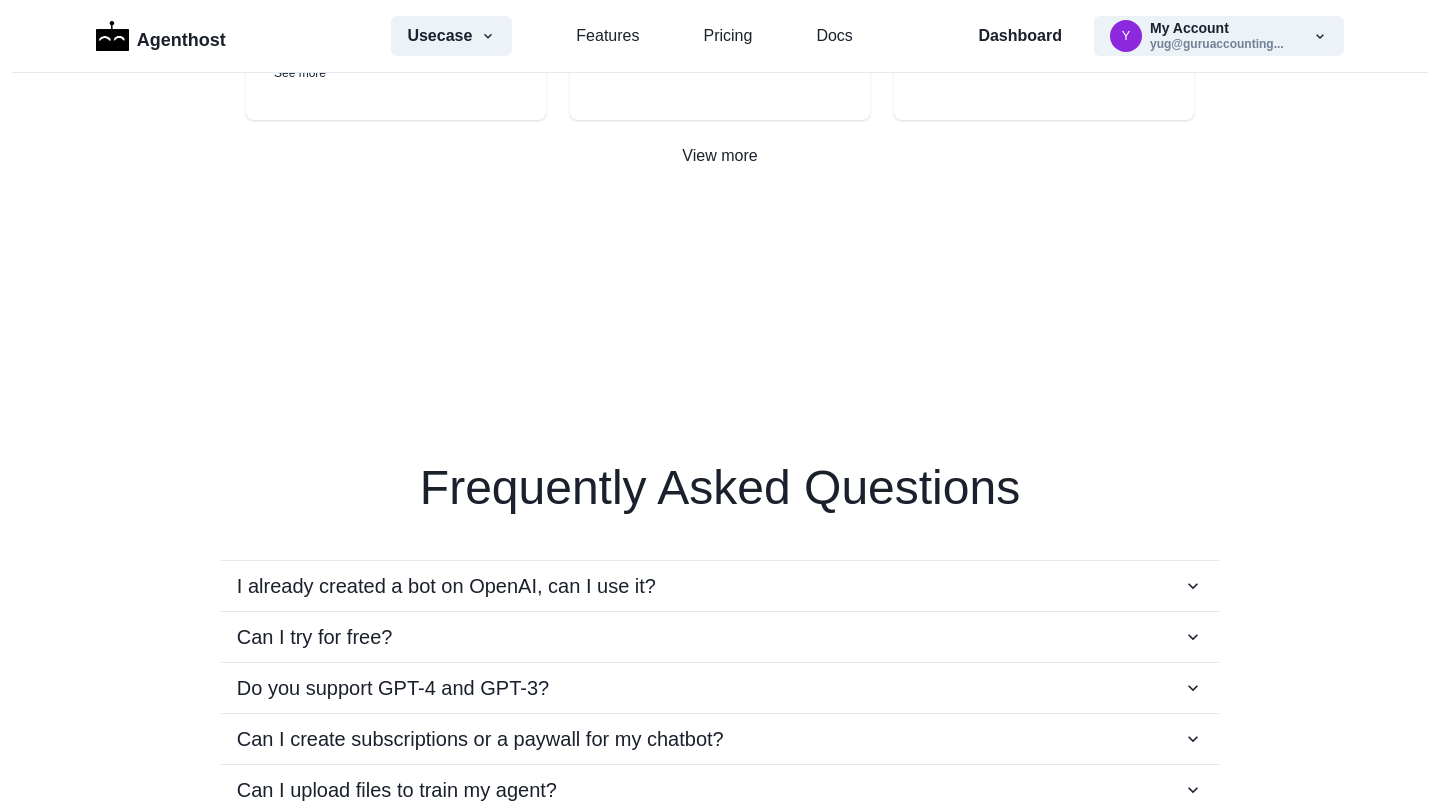 scroll, scrollTop: 3841, scrollLeft: 0, axis: vertical 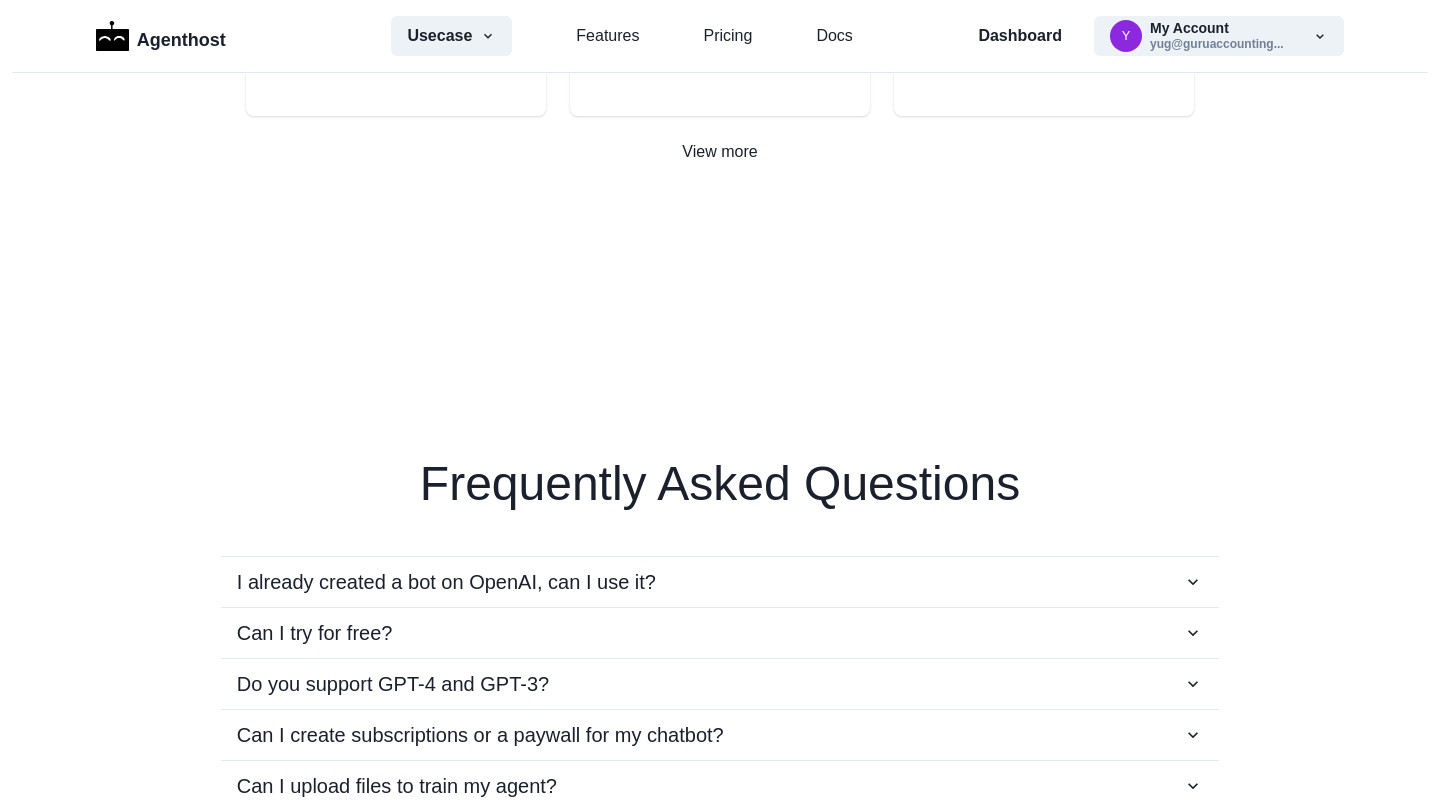 click on "Dynamic SEO Advisor" at bounding box center (1044, -45) 